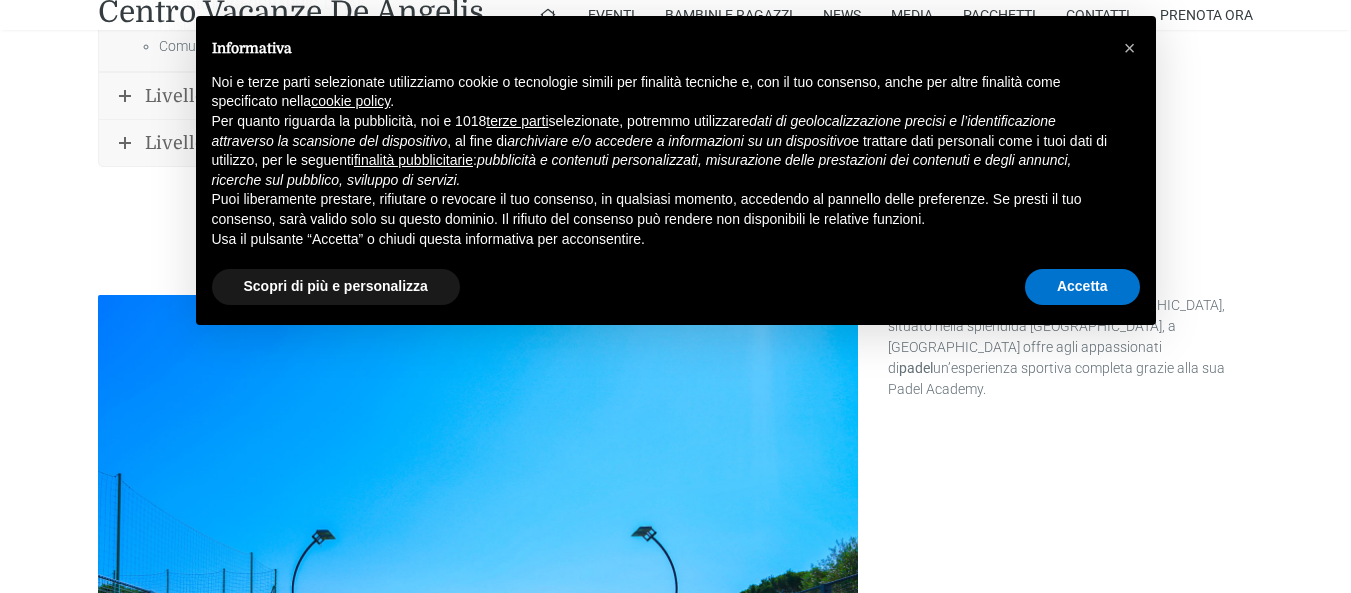 scroll, scrollTop: 1162, scrollLeft: 0, axis: vertical 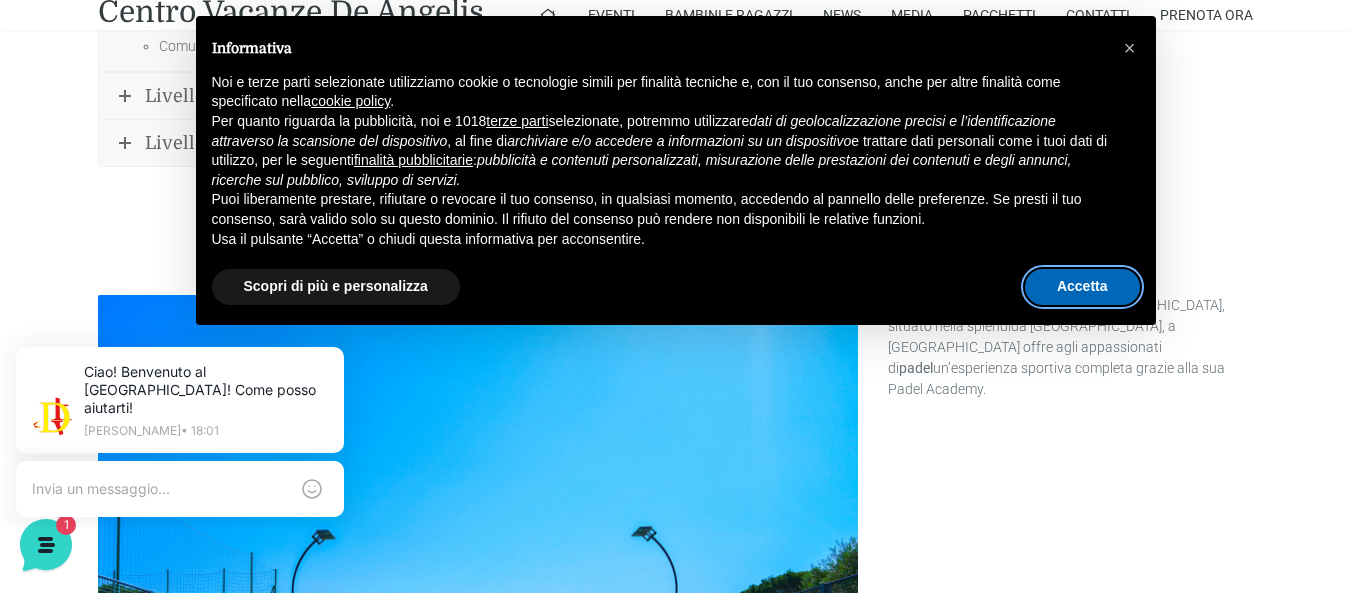 click on "Accetta" at bounding box center [1082, 287] 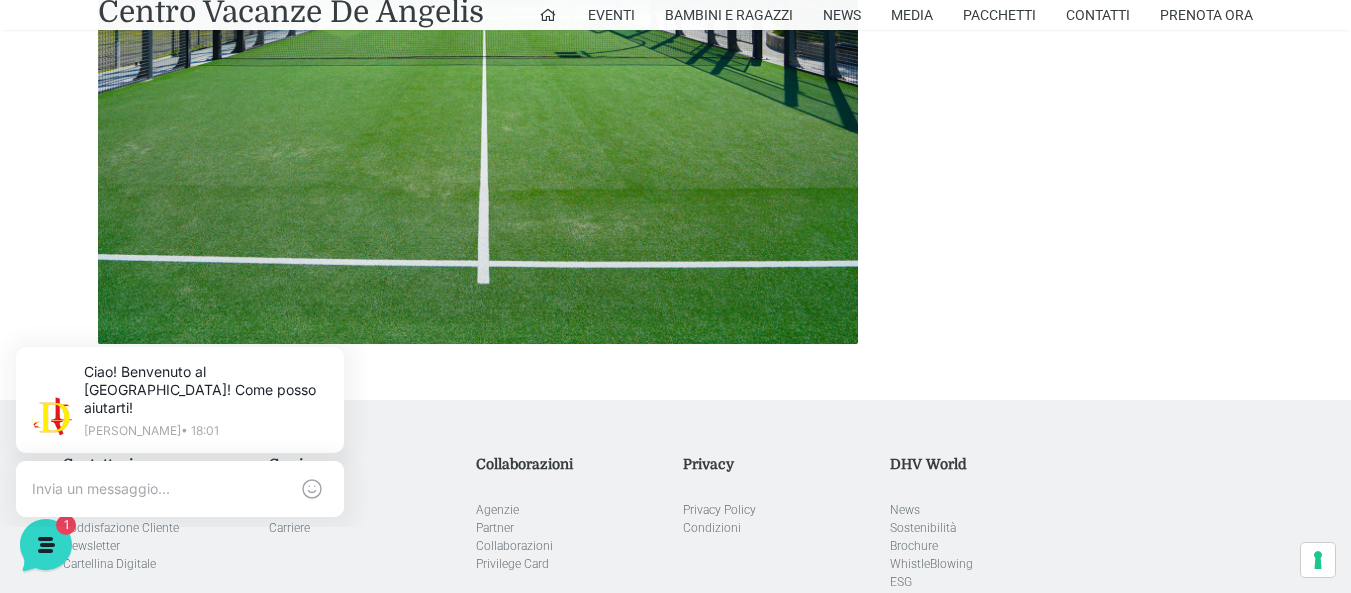 scroll, scrollTop: 1842, scrollLeft: 0, axis: vertical 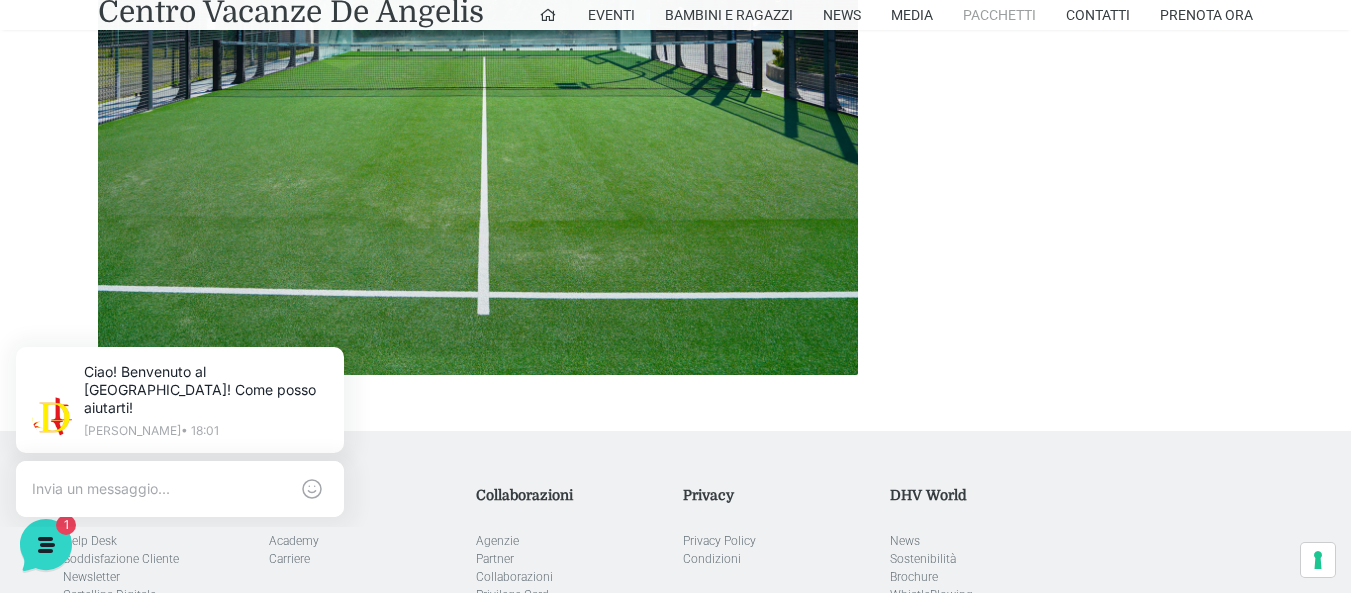 click on "Pacchetti" at bounding box center [999, 15] 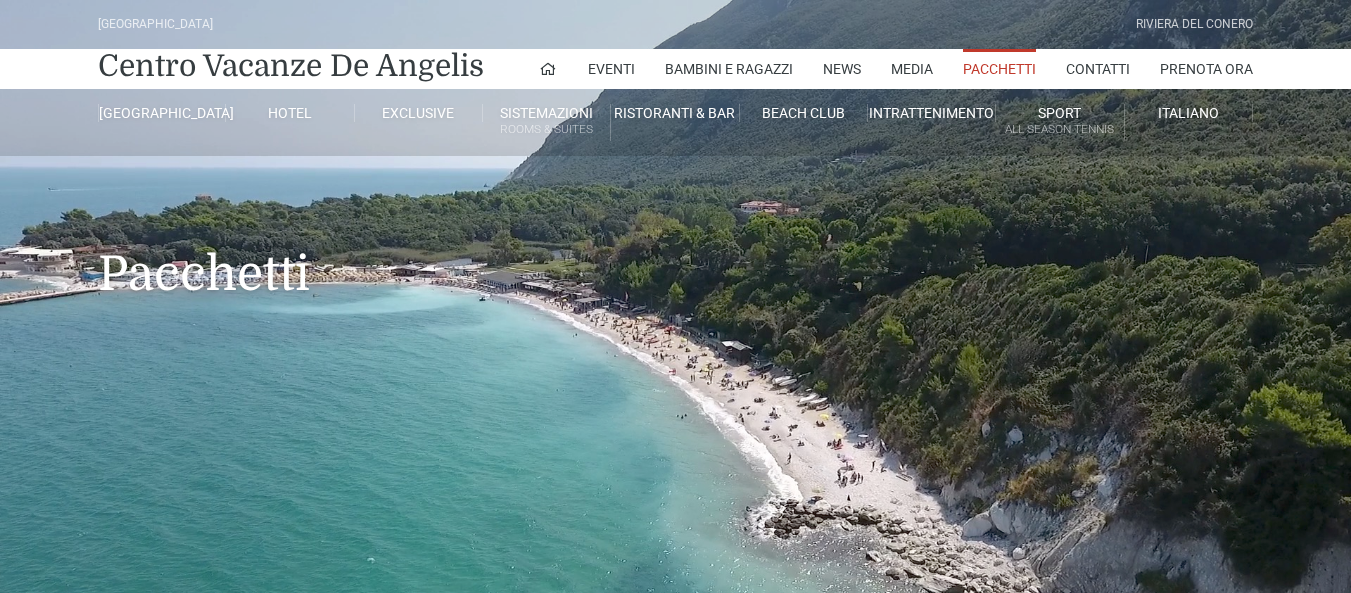 scroll, scrollTop: 0, scrollLeft: 0, axis: both 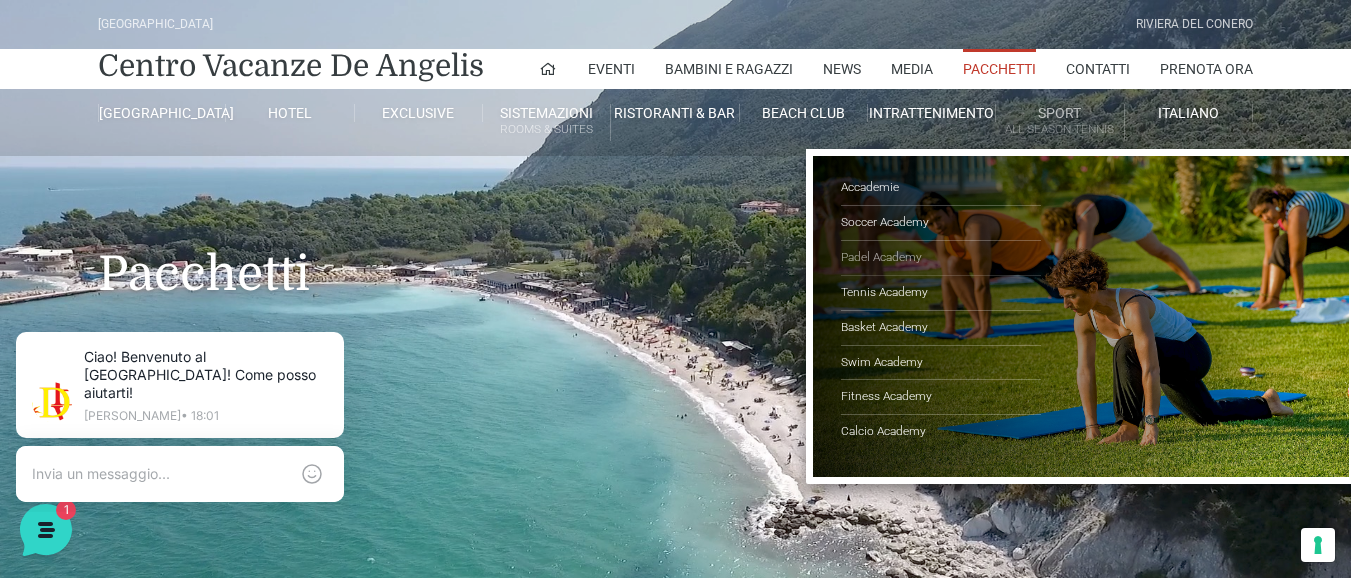 click on "Padel Academy" at bounding box center (941, 258) 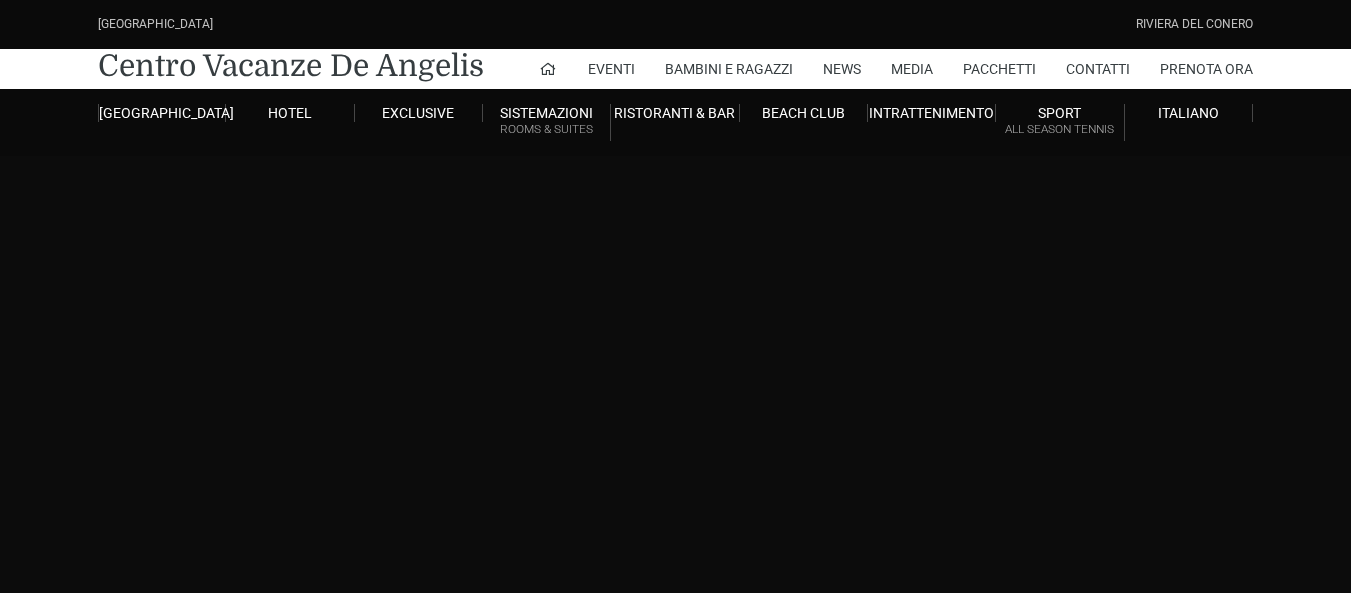 scroll, scrollTop: 0, scrollLeft: 0, axis: both 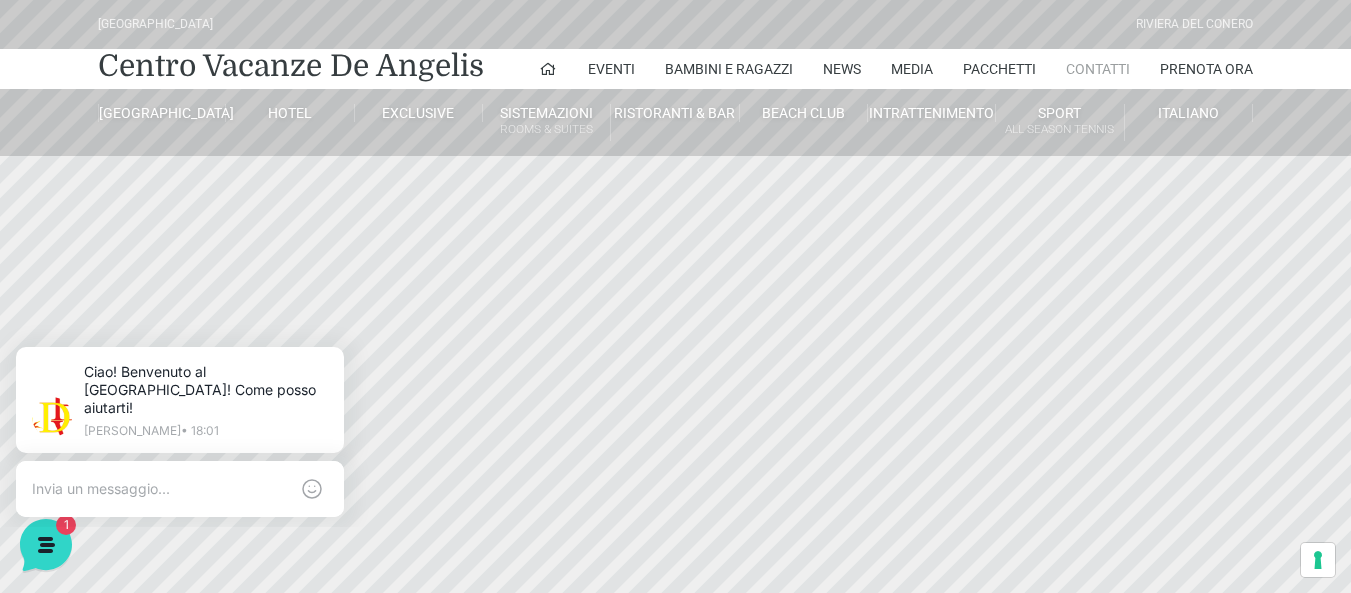 click on "Contatti" at bounding box center (1098, 69) 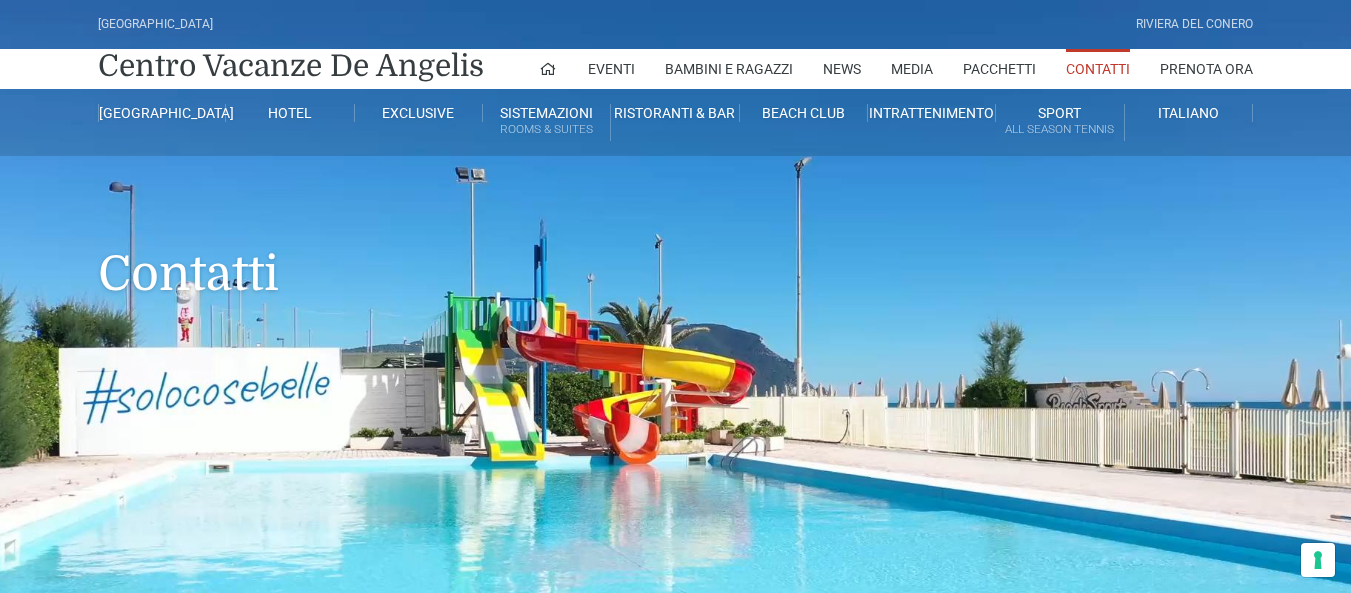 scroll, scrollTop: 0, scrollLeft: 0, axis: both 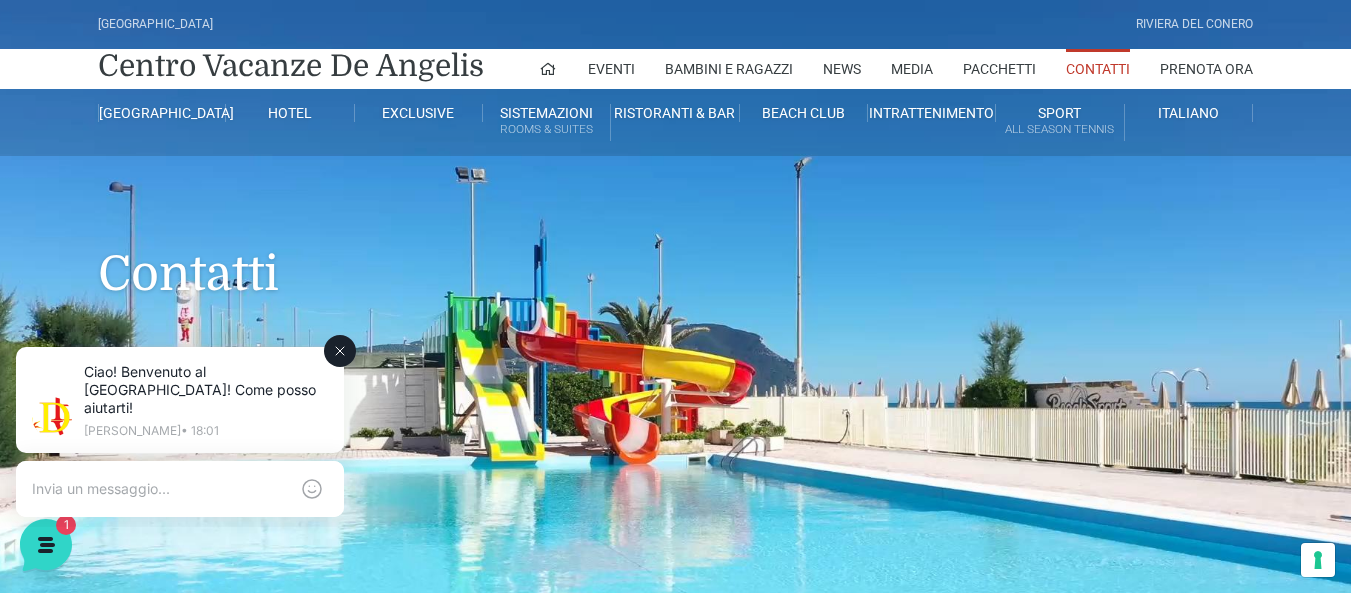 click at bounding box center [160, 489] 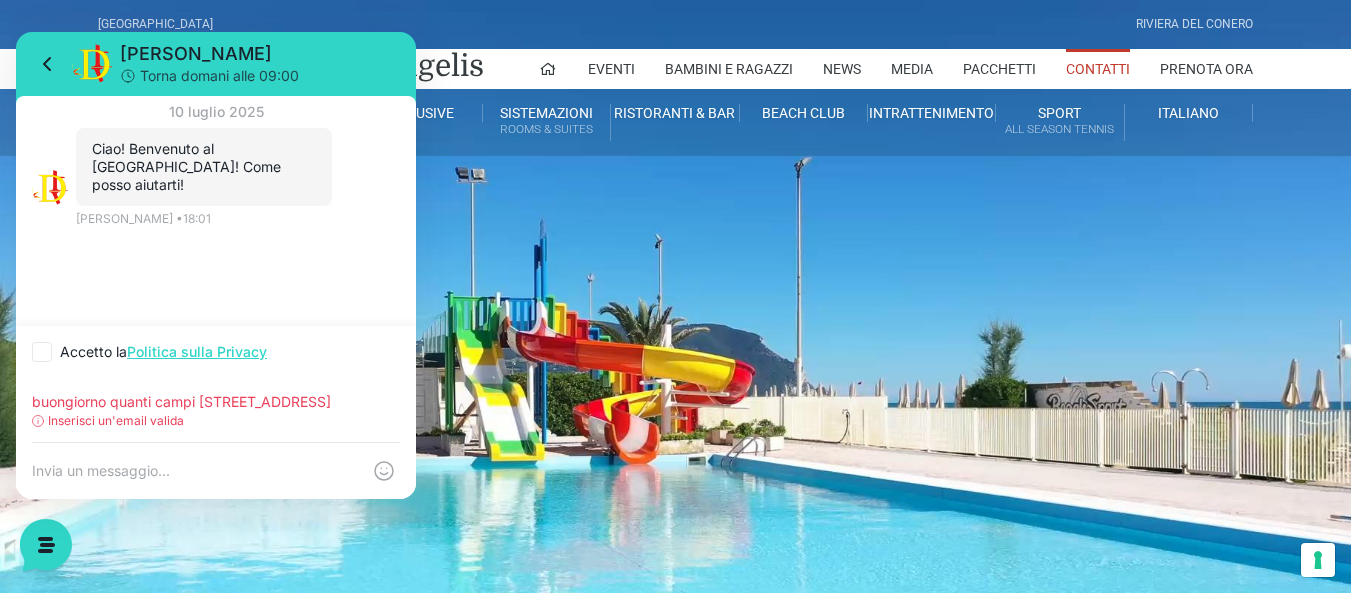 type on "buongiorno quanti campi dda padel avete" 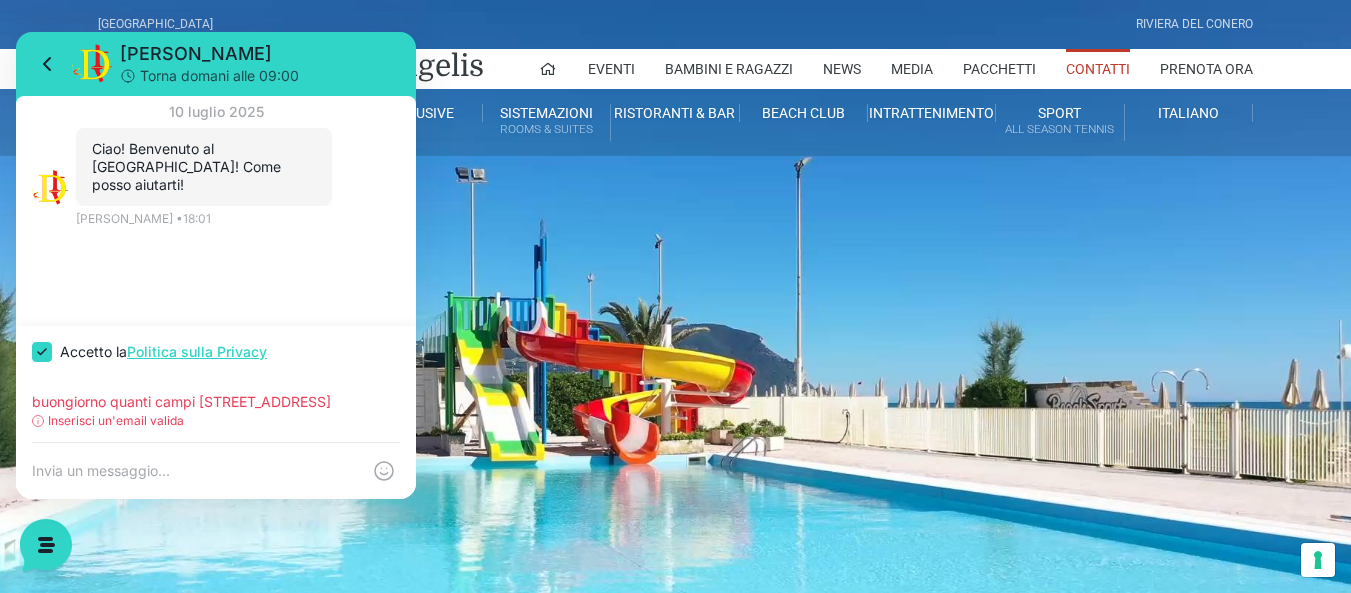 checkbox on "true" 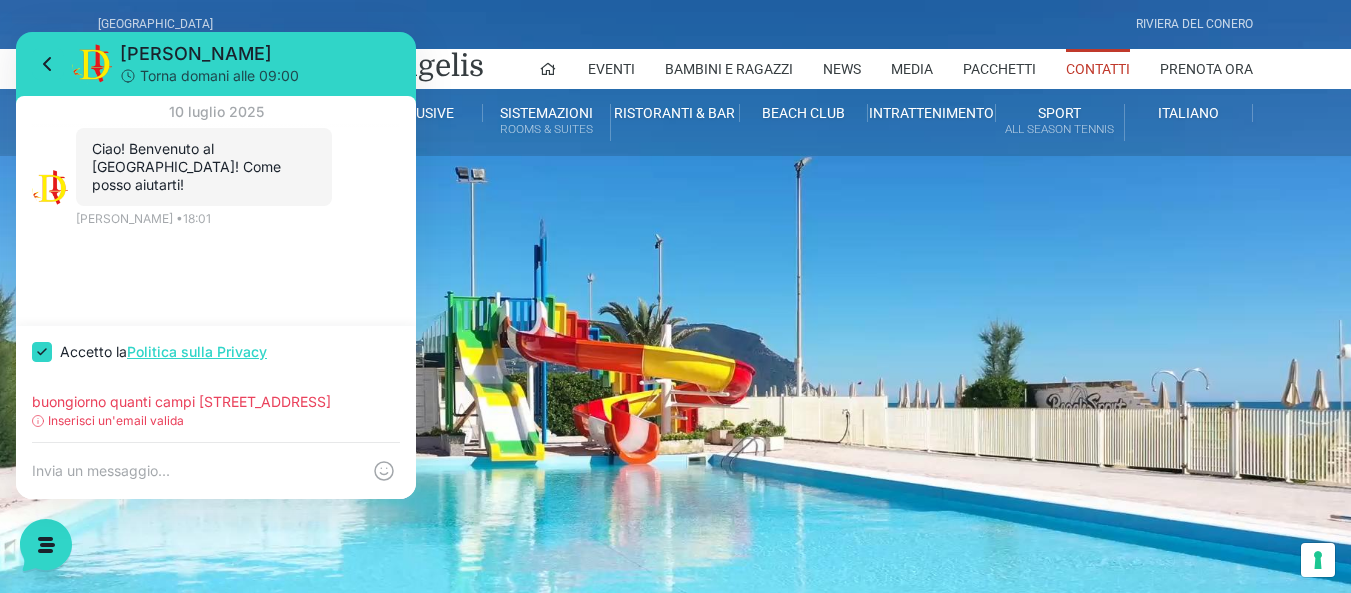 click at bounding box center (196, 471) 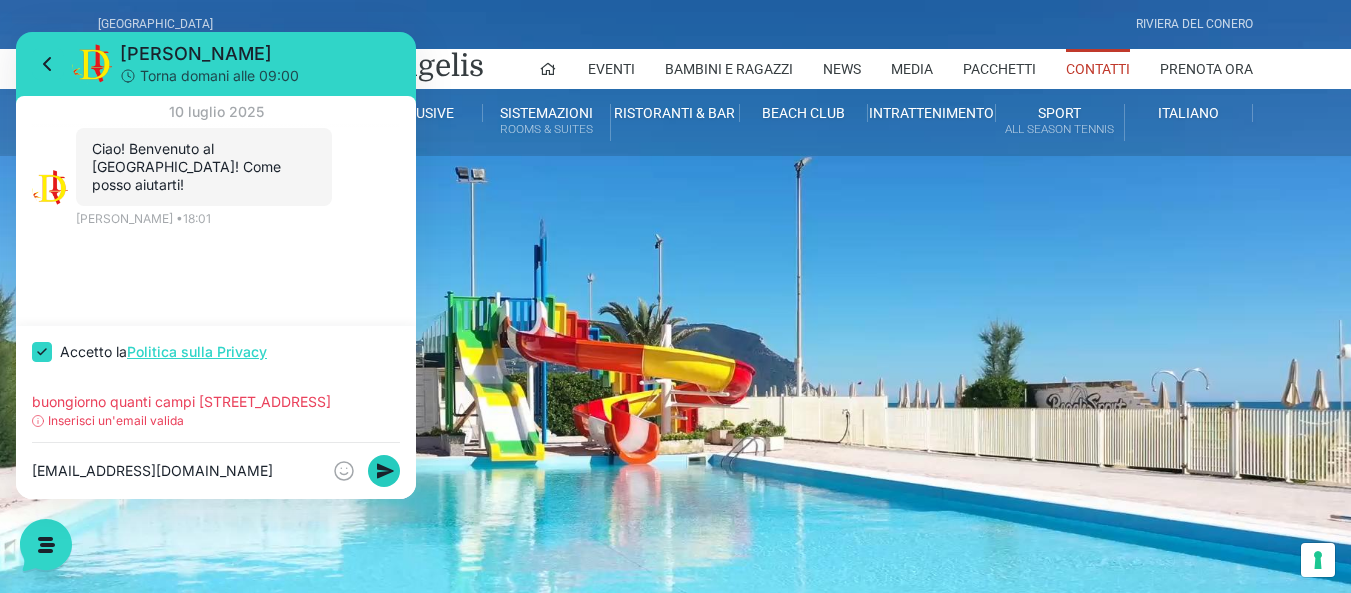 type on "fiorellaserangeli@libero.it" 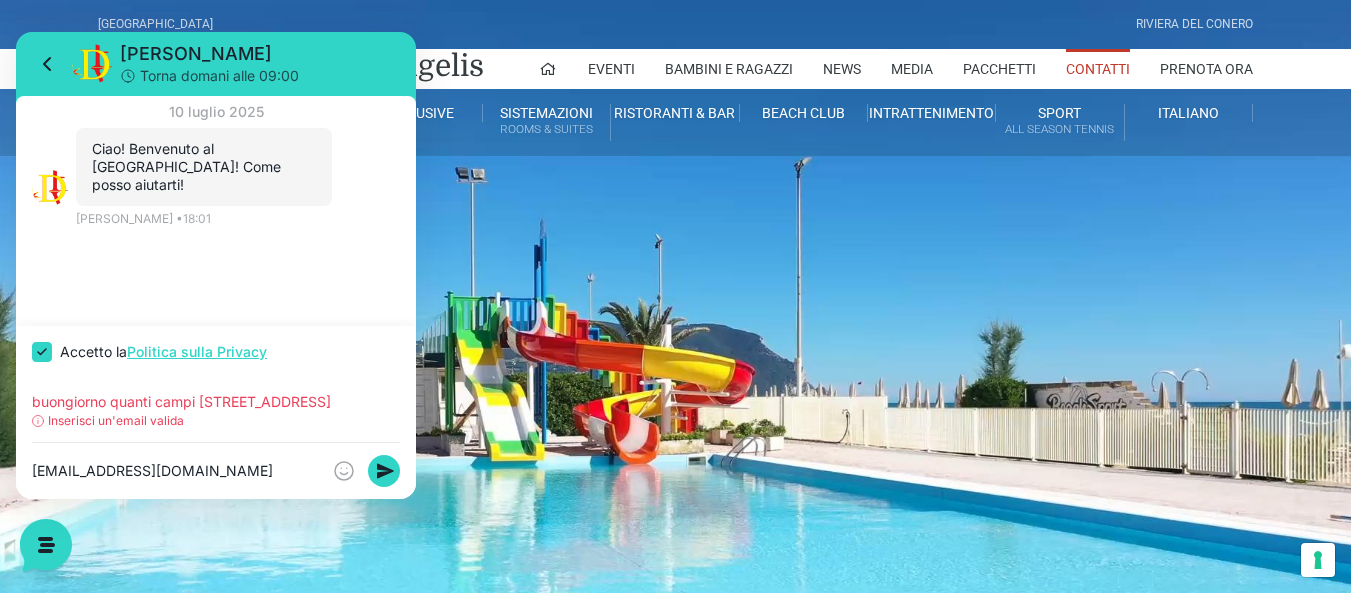 click on "Contatti" at bounding box center [1098, 69] 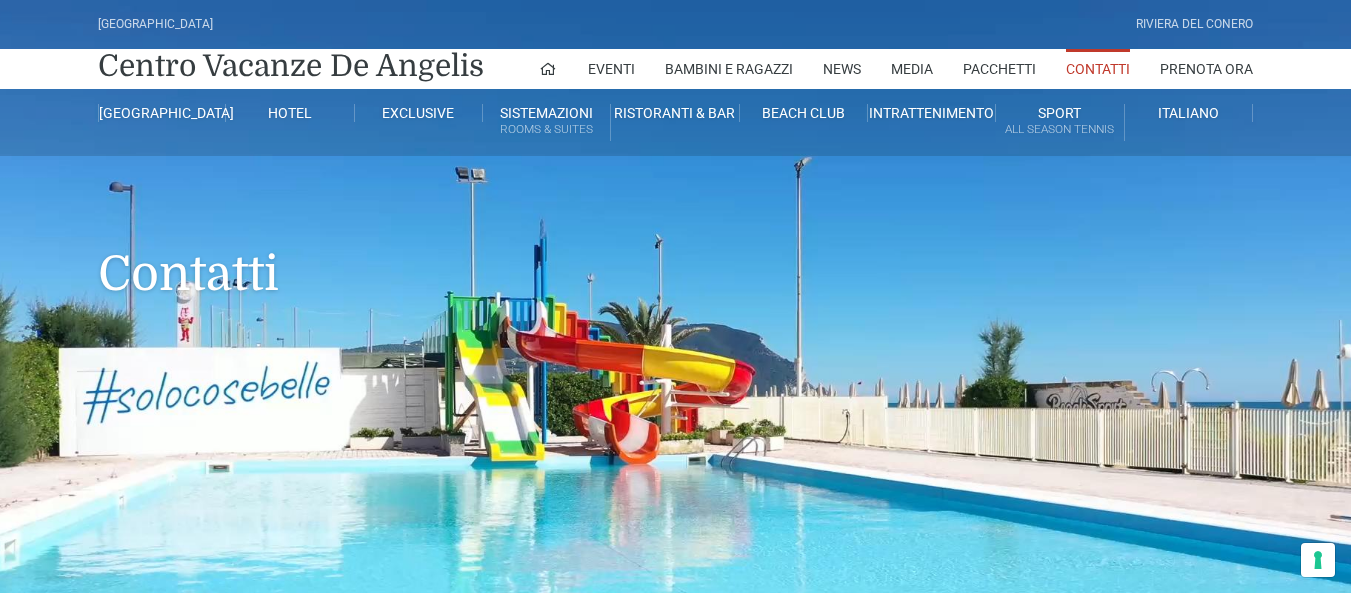 scroll, scrollTop: 0, scrollLeft: 0, axis: both 